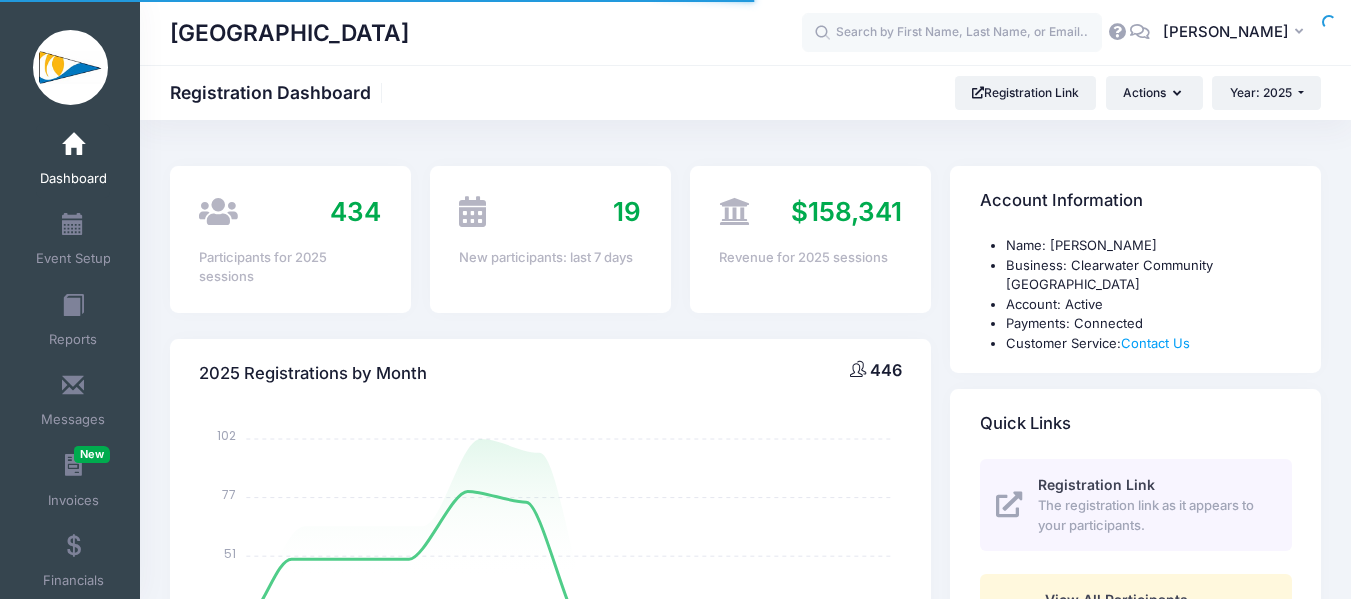 select 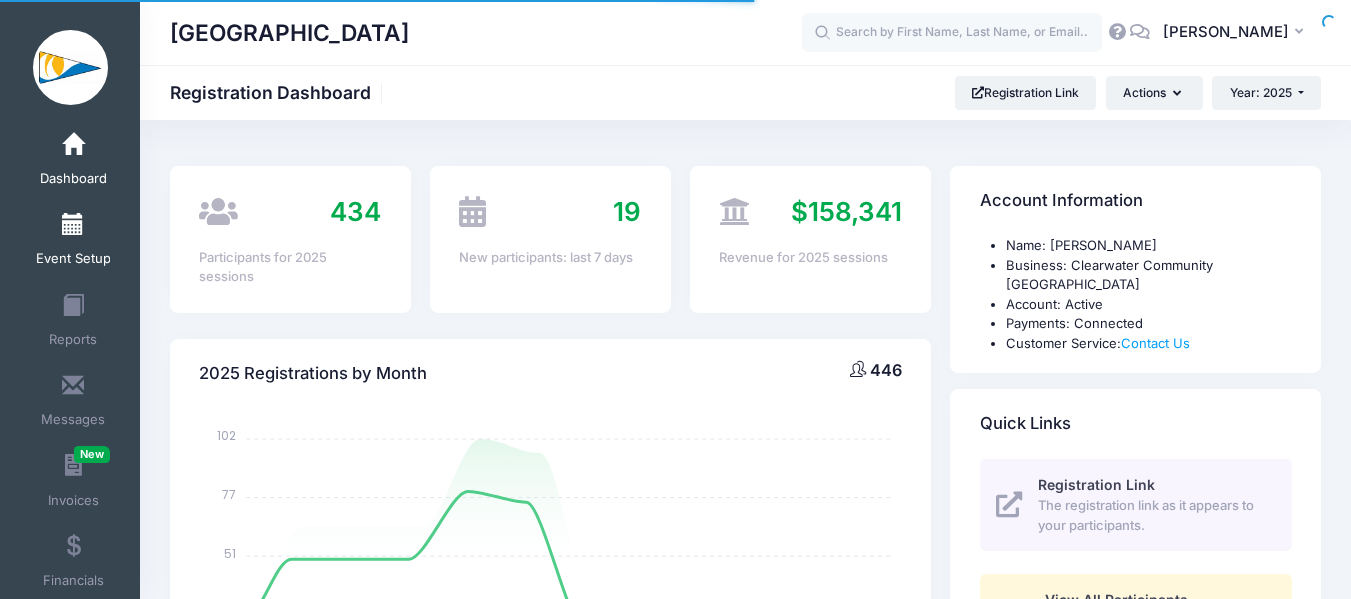 scroll, scrollTop: 0, scrollLeft: 0, axis: both 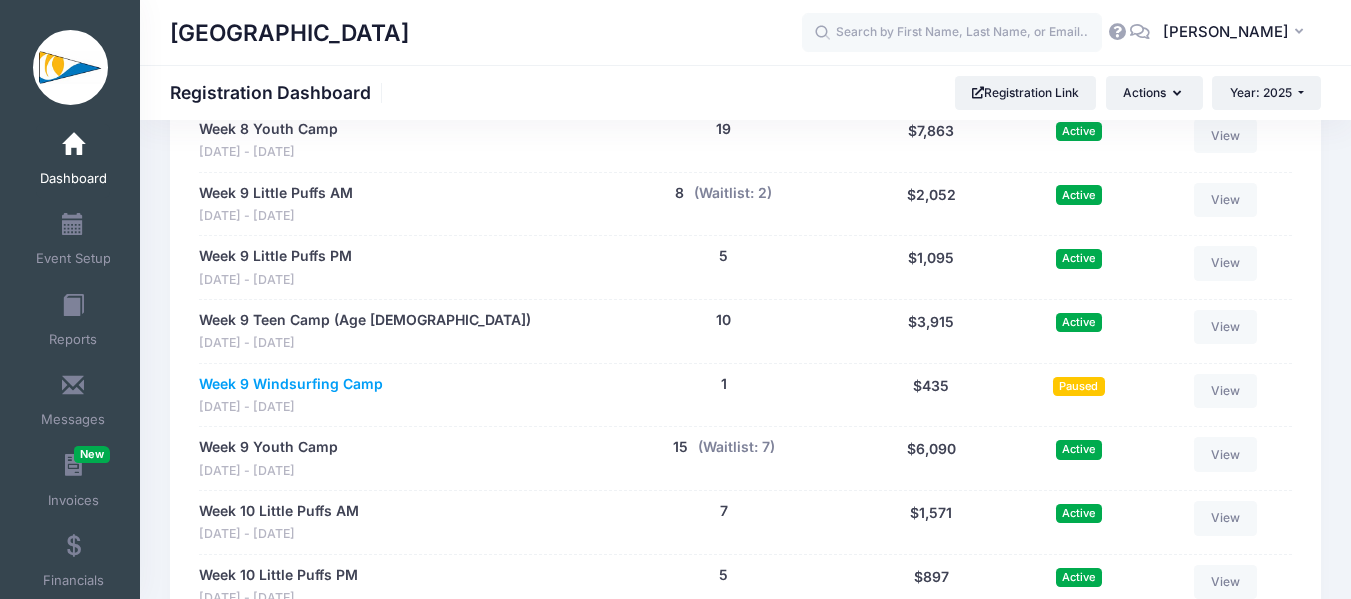click on "Week 9 Windsurfing Camp" at bounding box center [291, 384] 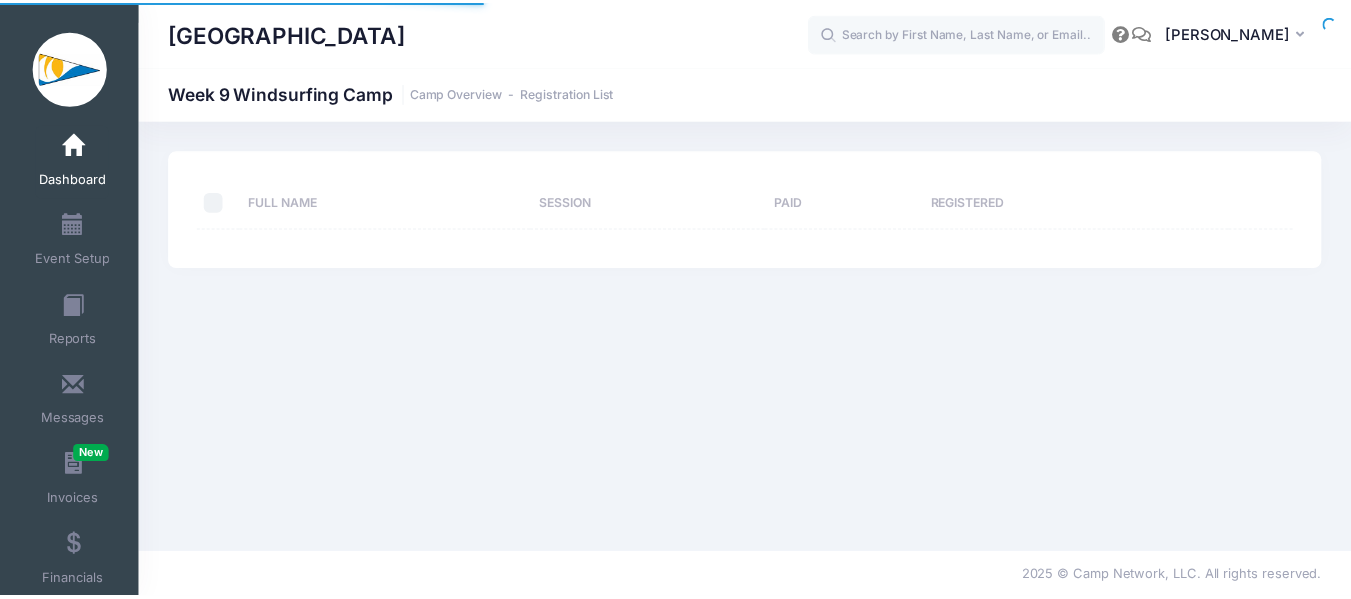scroll, scrollTop: 0, scrollLeft: 0, axis: both 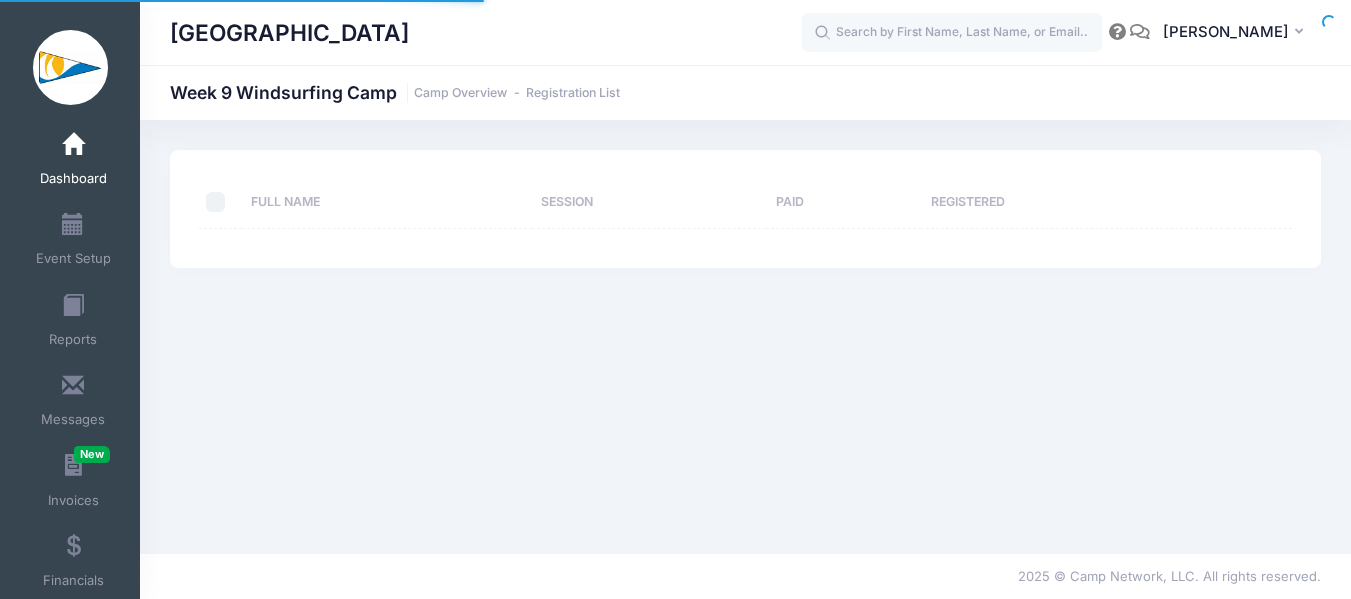 select on "10" 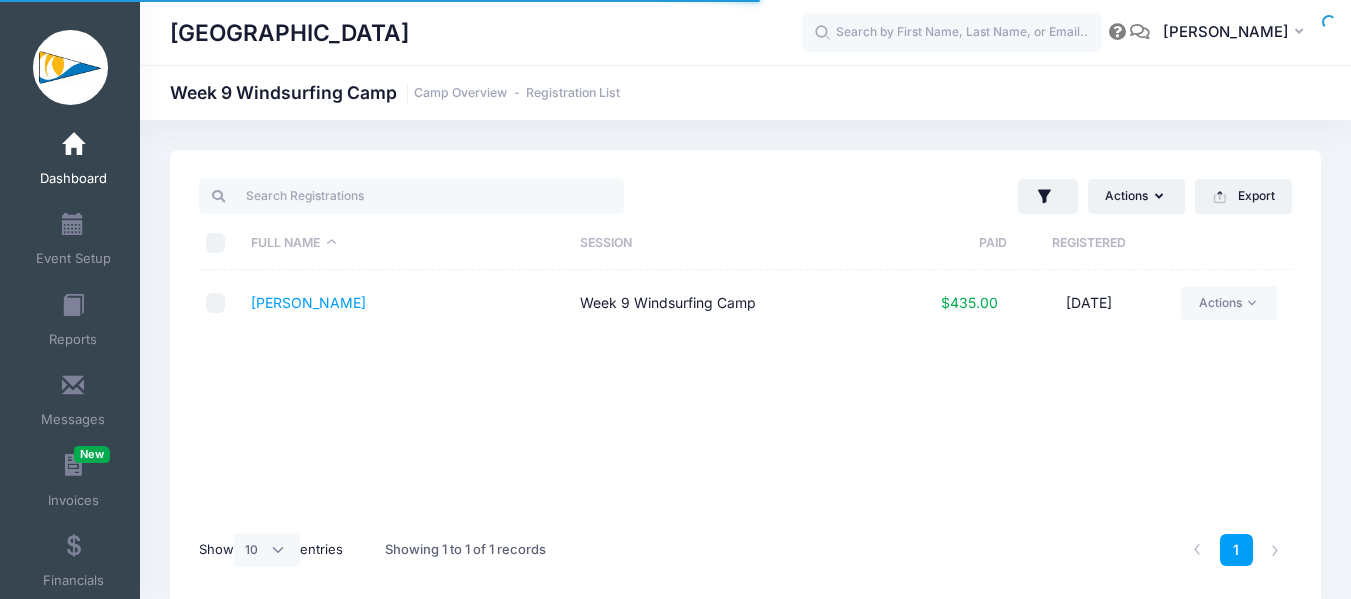scroll, scrollTop: 0, scrollLeft: 0, axis: both 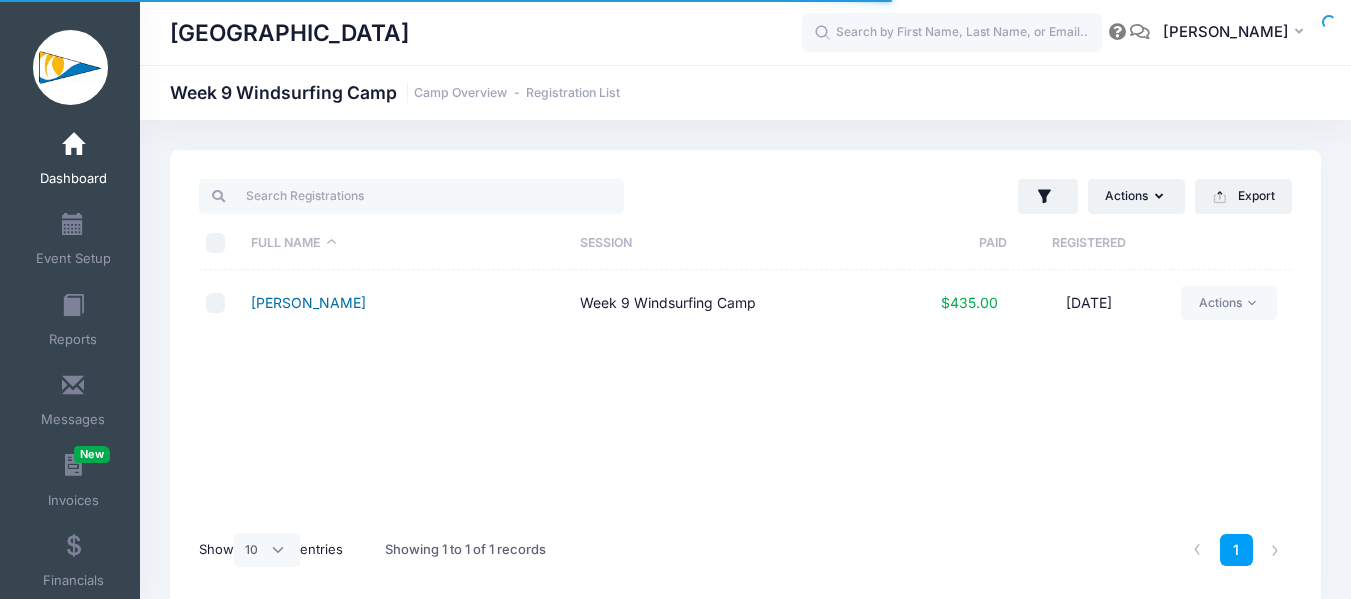 click on "[PERSON_NAME]" at bounding box center (308, 302) 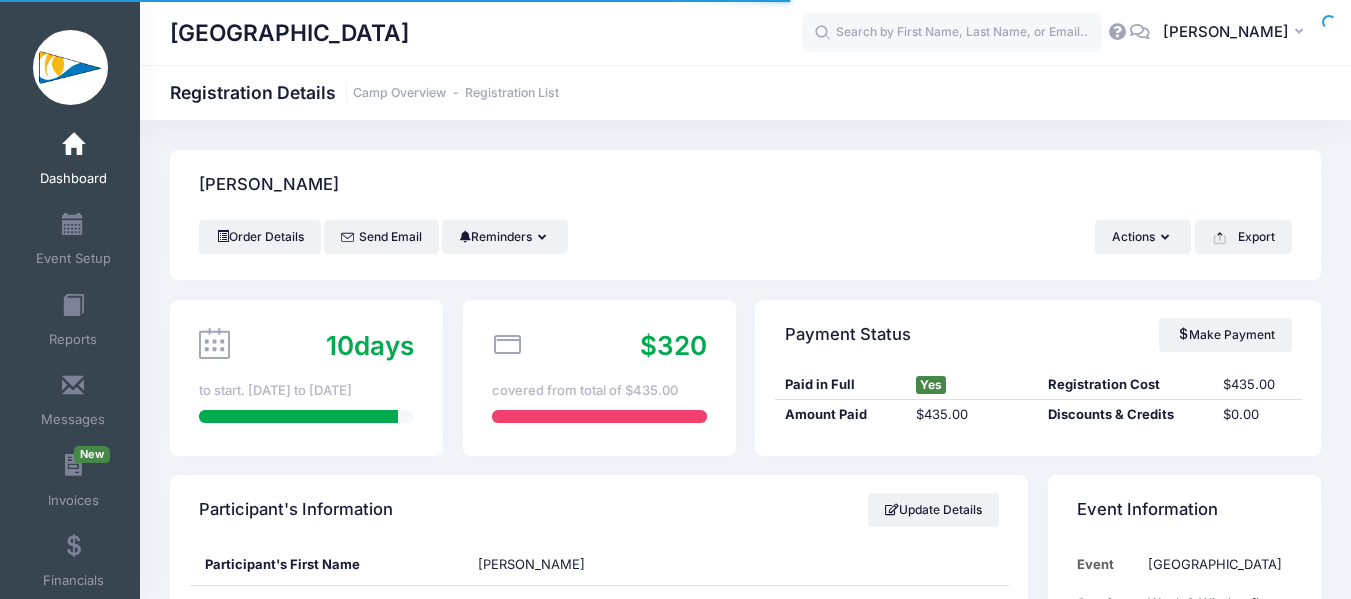 scroll, scrollTop: 0, scrollLeft: 0, axis: both 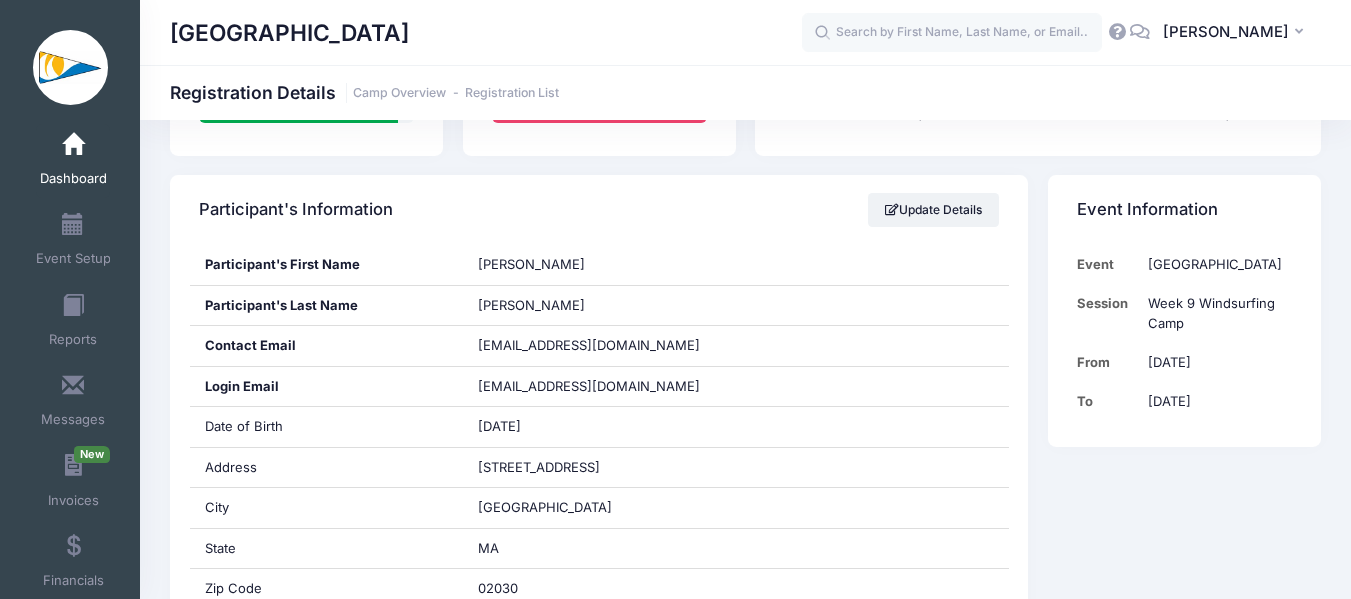 click on "Participant's Information
Update Details" at bounding box center [599, 210] 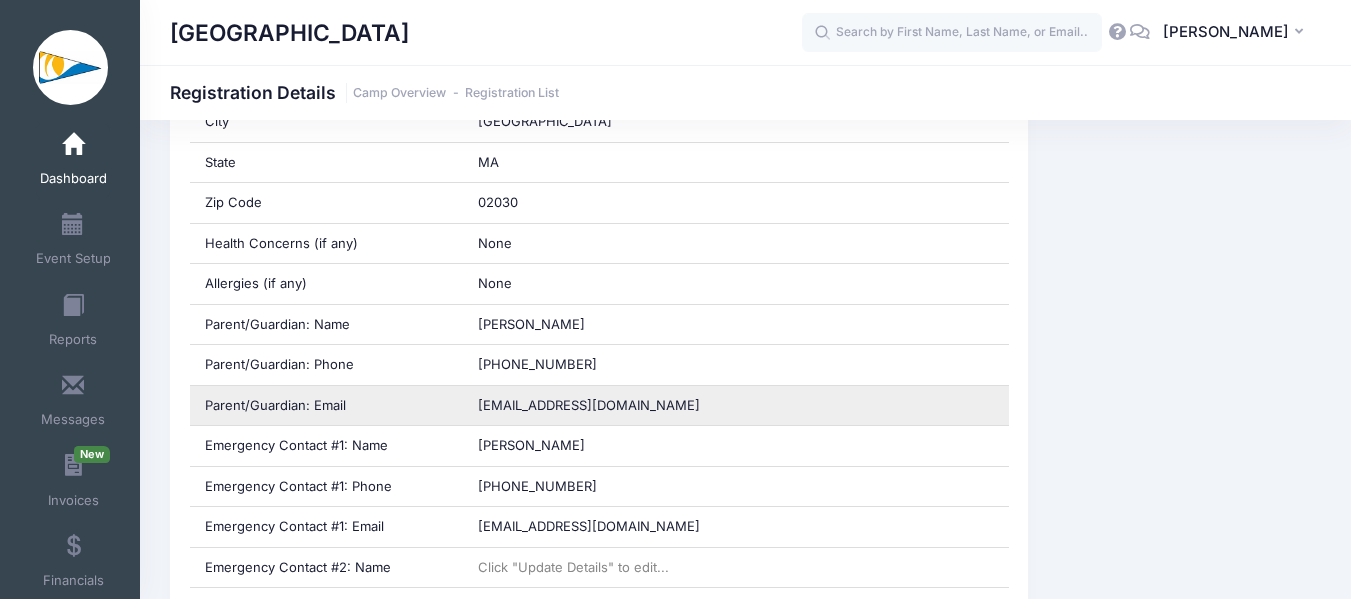 scroll, scrollTop: 700, scrollLeft: 0, axis: vertical 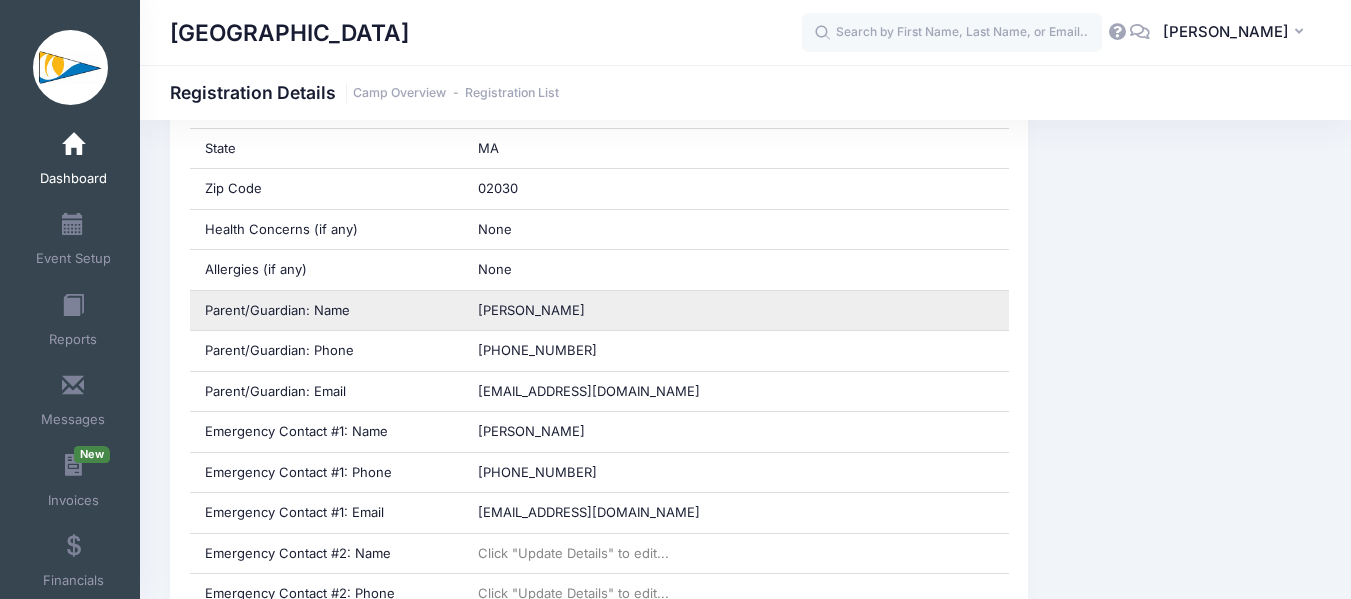 click on "Amanda Smith" at bounding box center (531, 310) 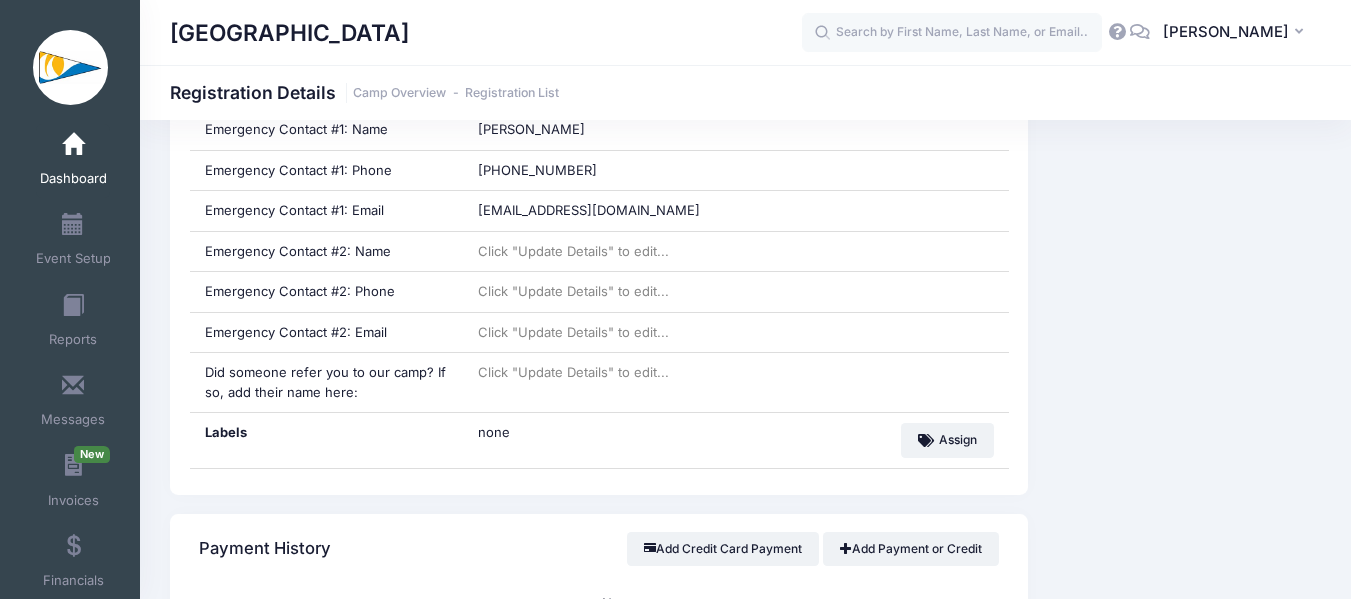 scroll, scrollTop: 1500, scrollLeft: 0, axis: vertical 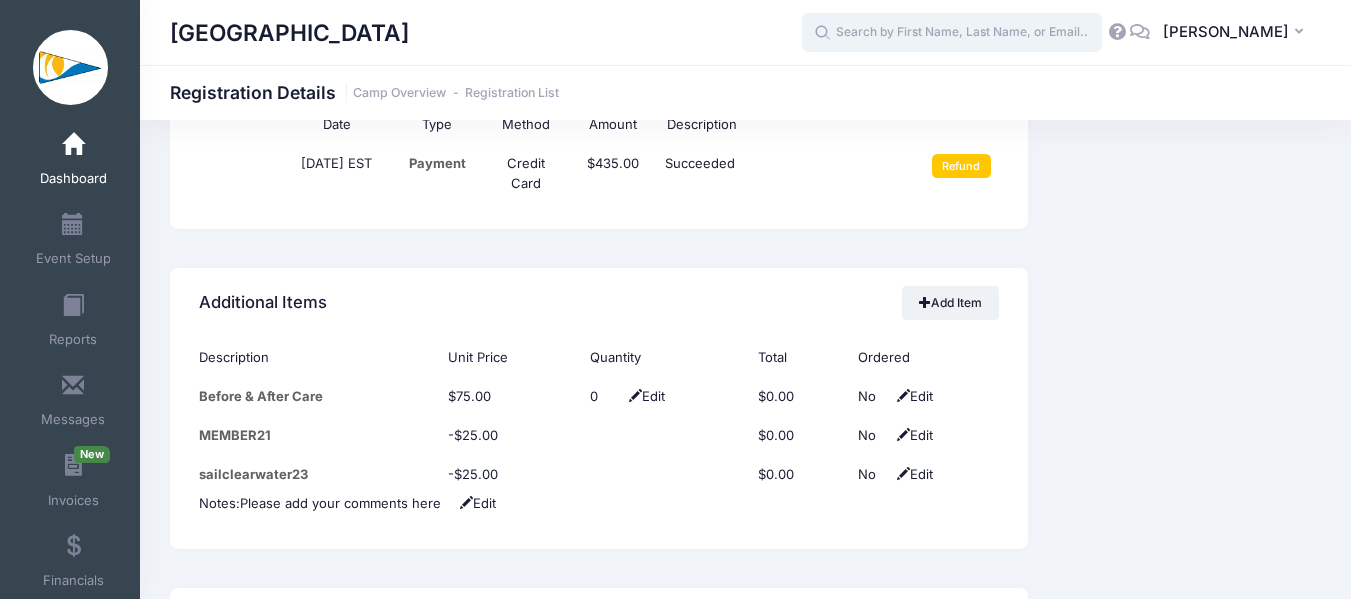 click at bounding box center [952, 33] 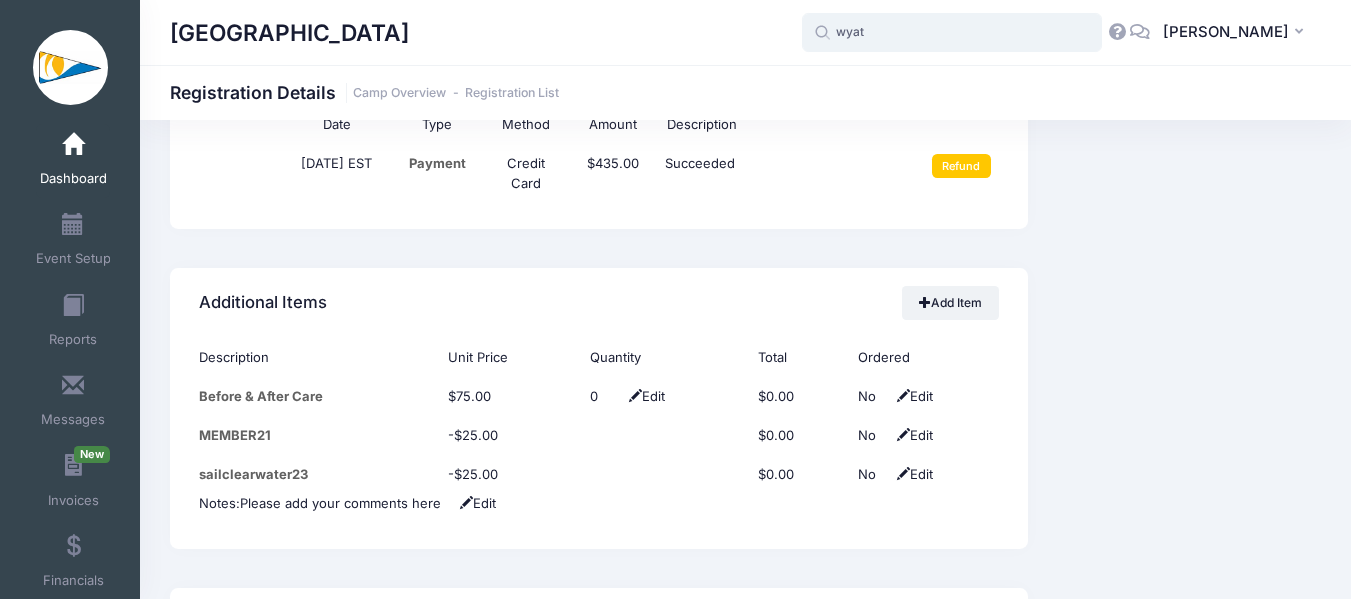 type on "wyatt" 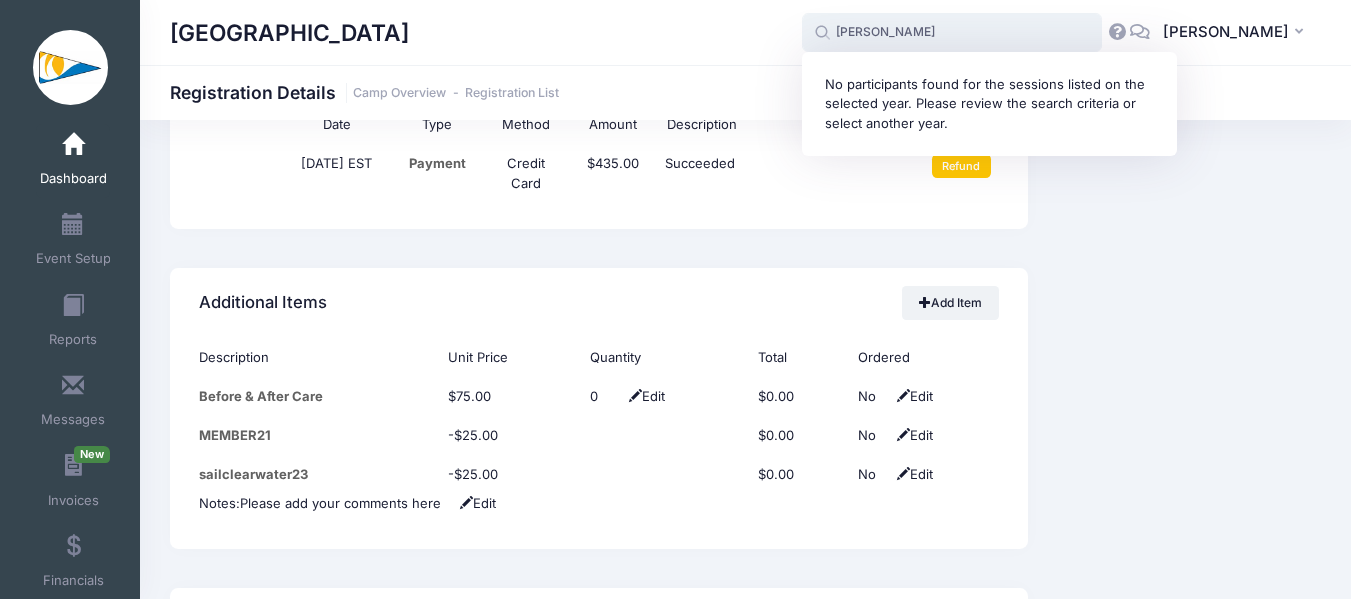 drag, startPoint x: 933, startPoint y: 36, endPoint x: 796, endPoint y: 30, distance: 137.13132 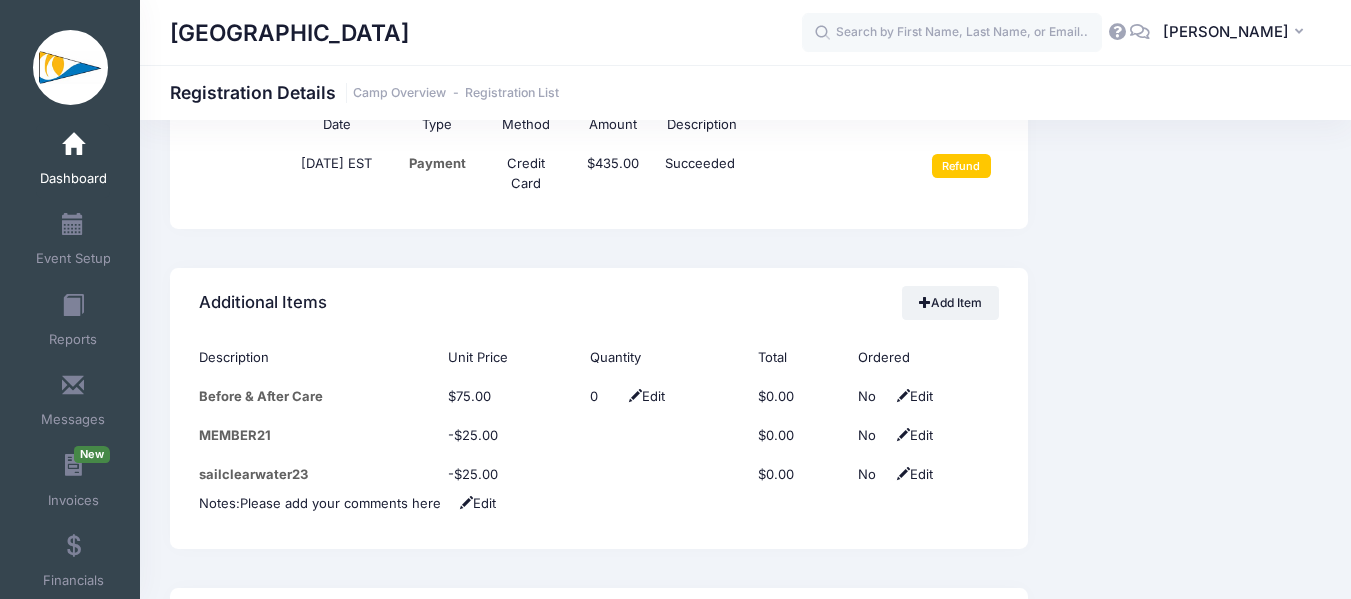 click on "Dashboard" at bounding box center [73, 161] 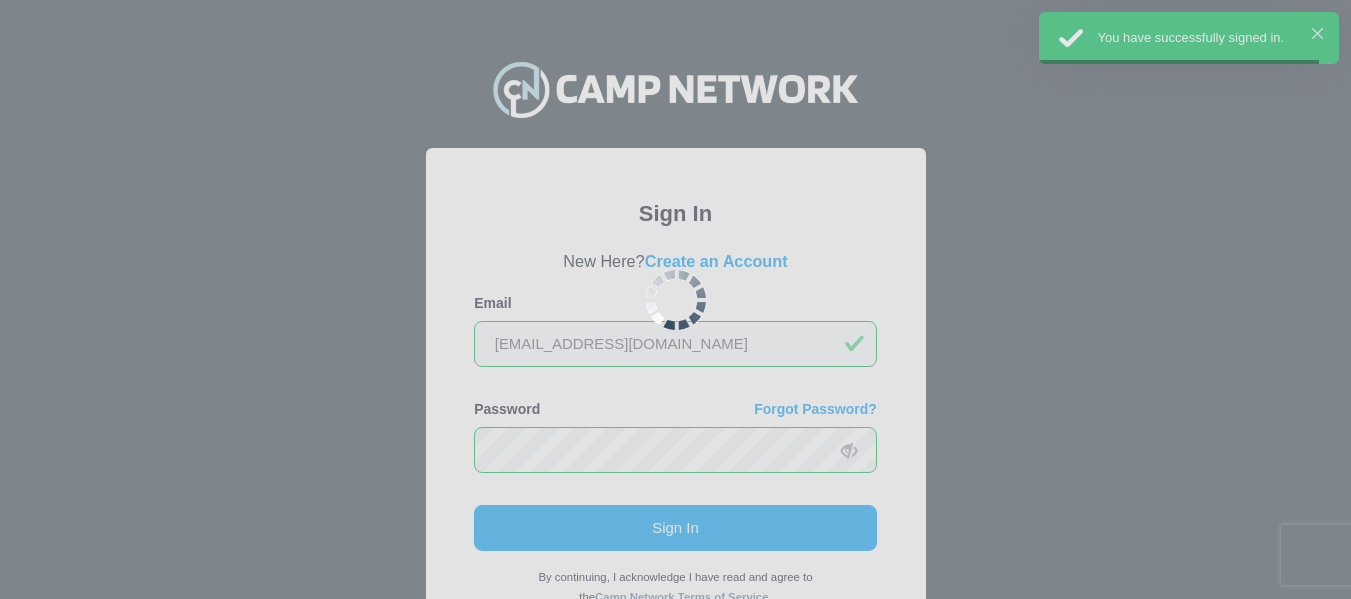 scroll, scrollTop: 0, scrollLeft: 0, axis: both 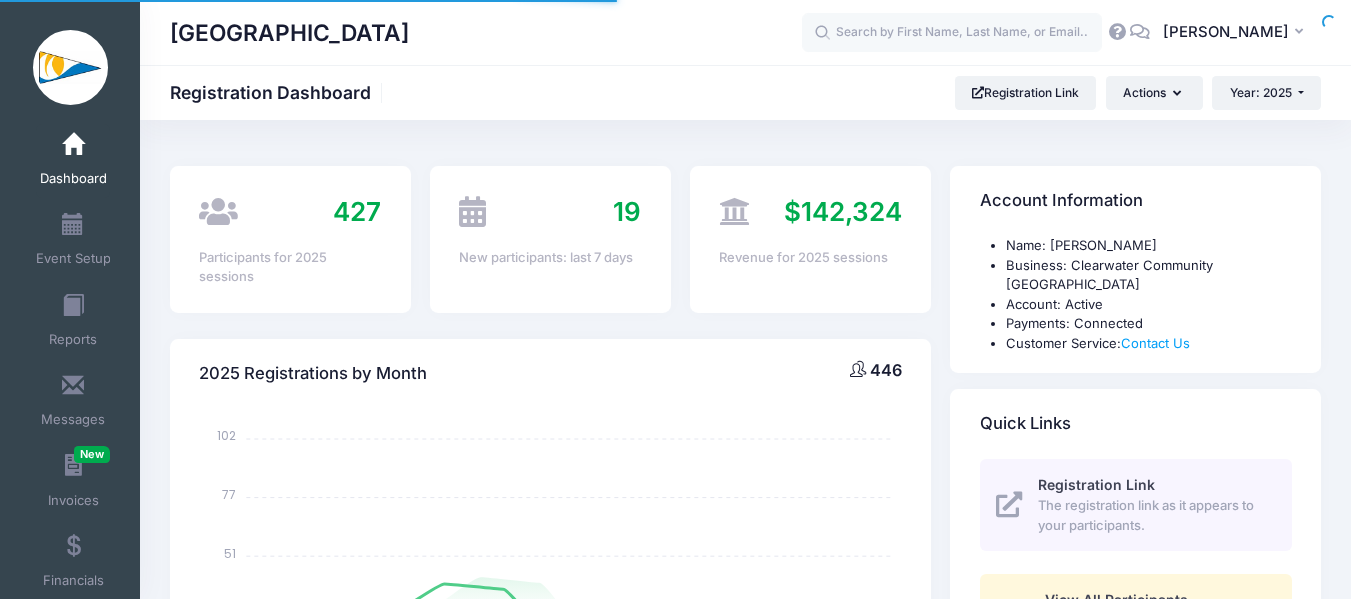select 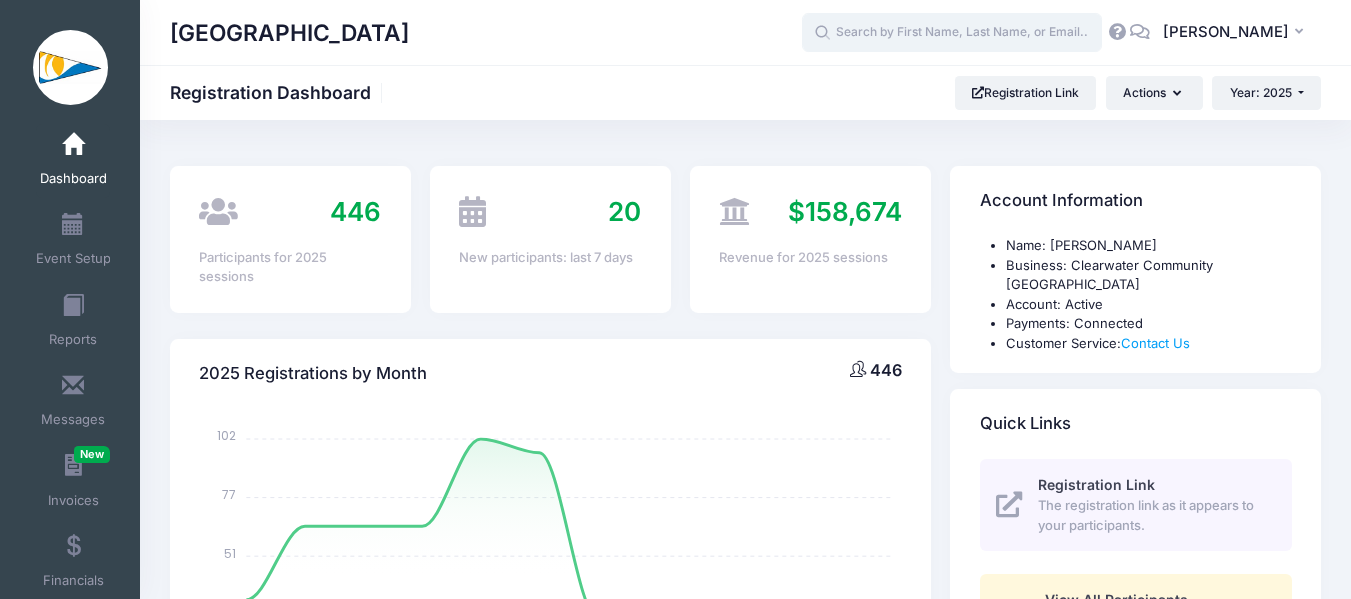 click at bounding box center [952, 33] 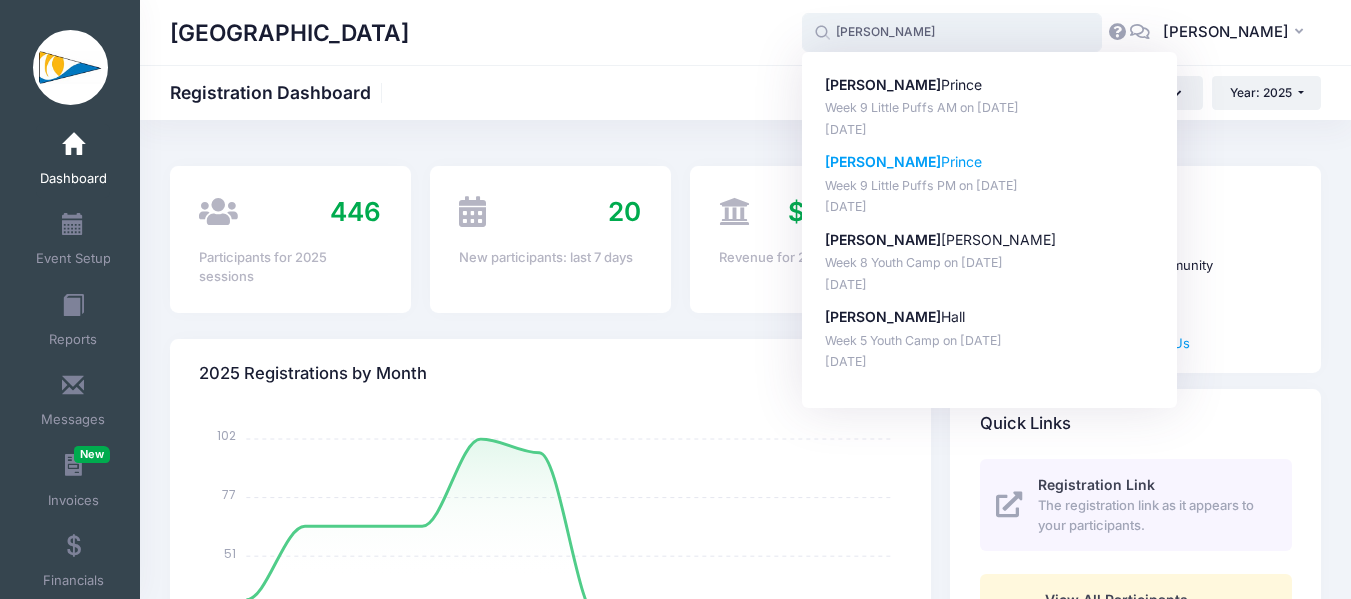 click on "Week 9 Little Puffs PM on Jul-28, 2025" at bounding box center (990, 186) 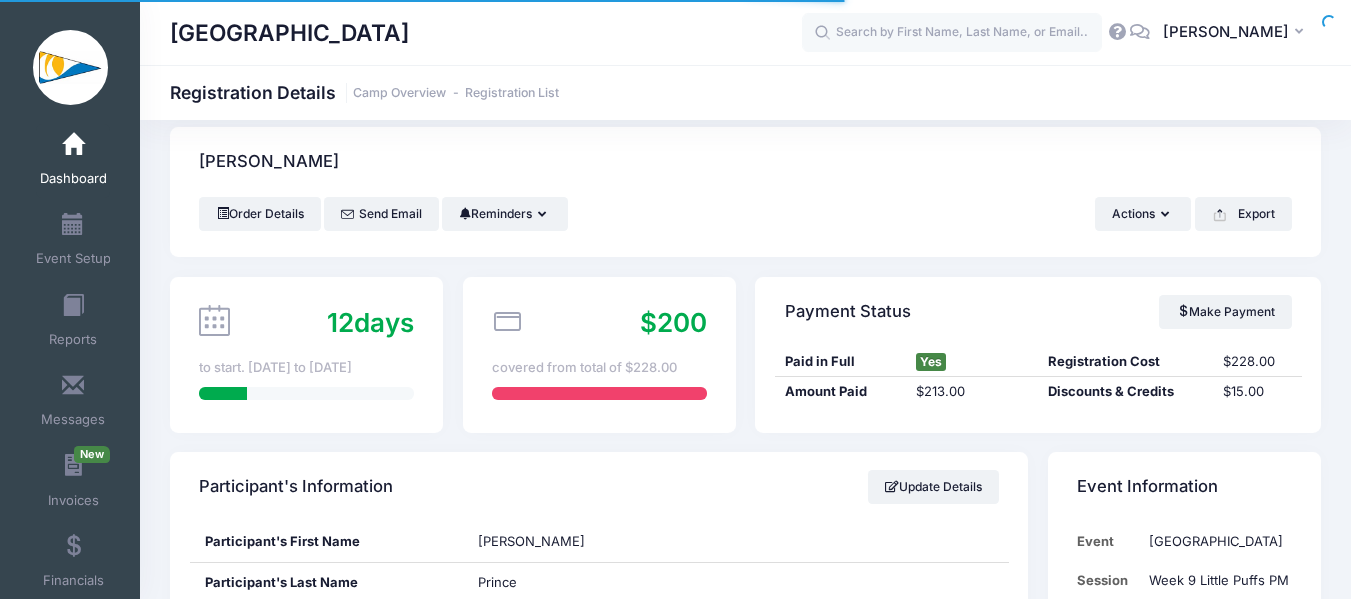scroll, scrollTop: 0, scrollLeft: 0, axis: both 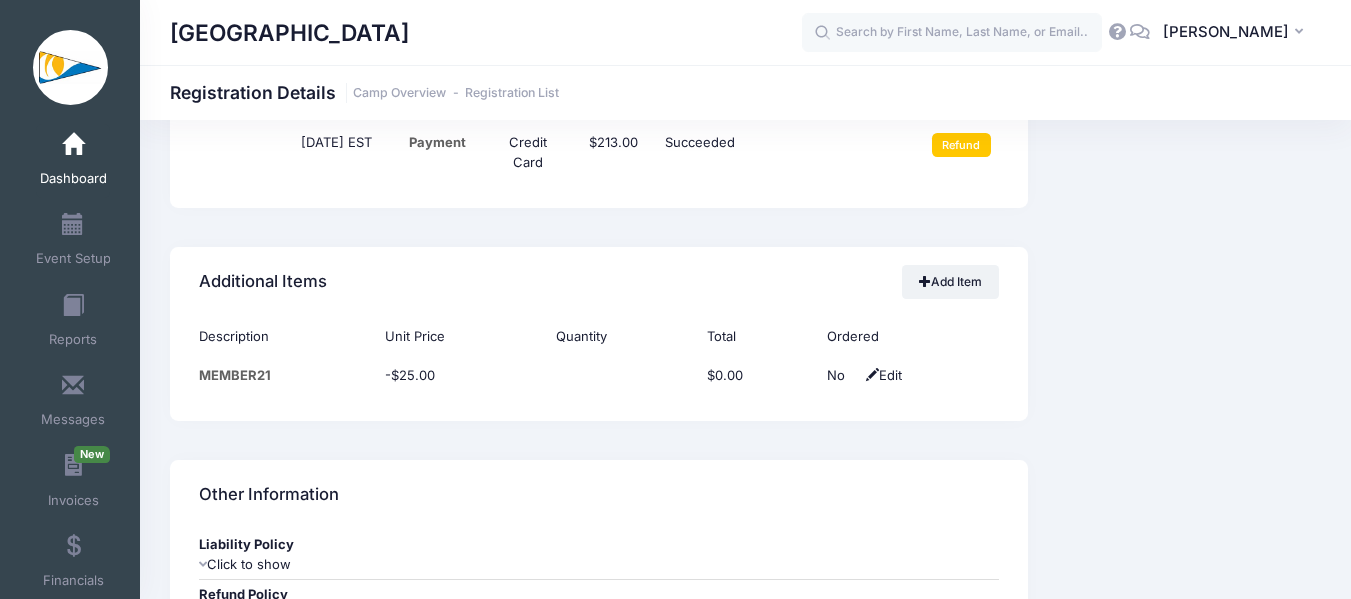 click on "Additional Items
Add Item" at bounding box center (599, 282) 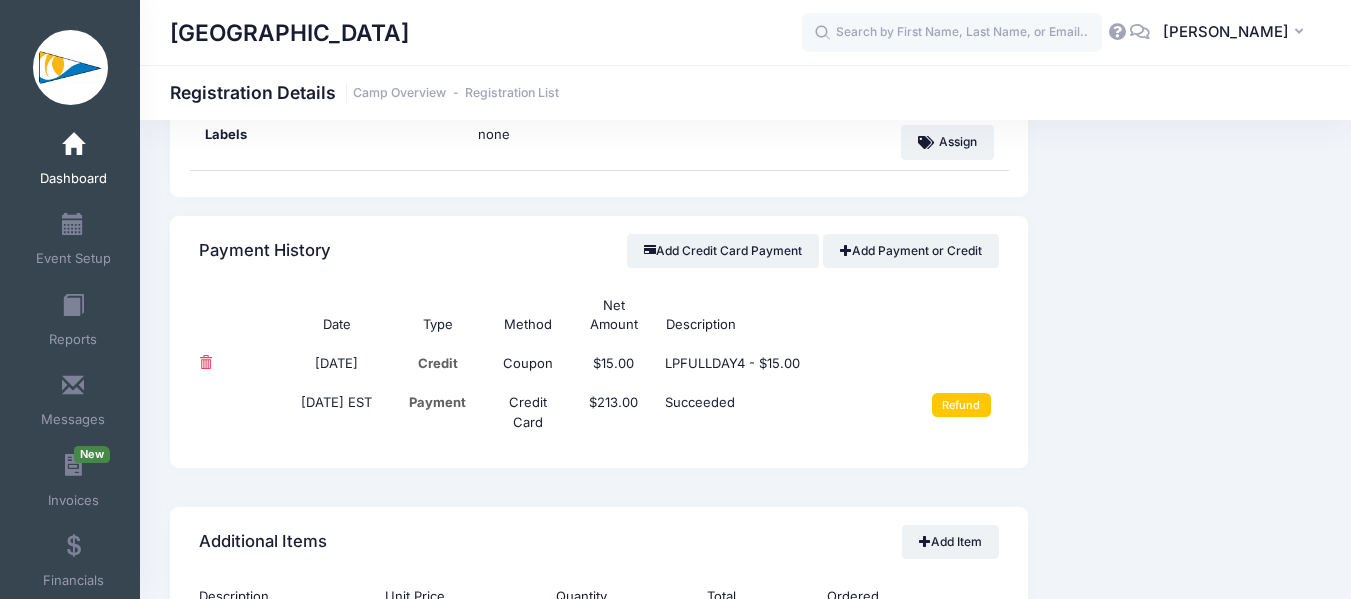 scroll, scrollTop: 1200, scrollLeft: 0, axis: vertical 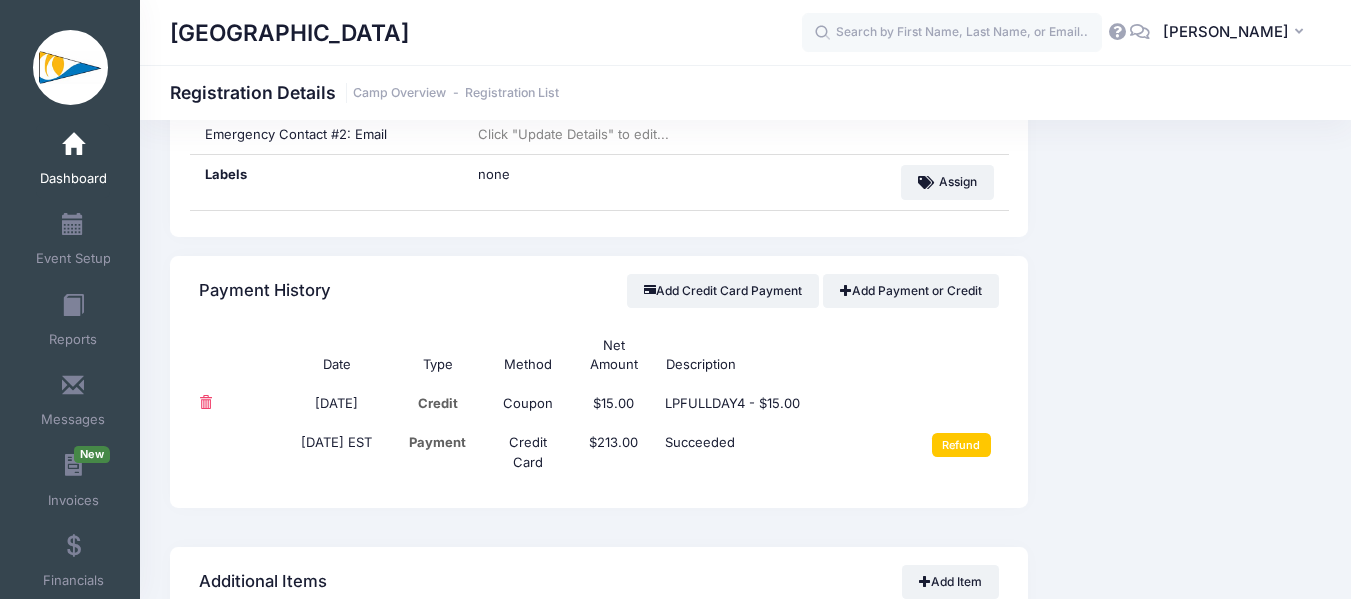 click on "Payment History
Add Credit Card Payment
Add Payment or Credit" at bounding box center (599, 291) 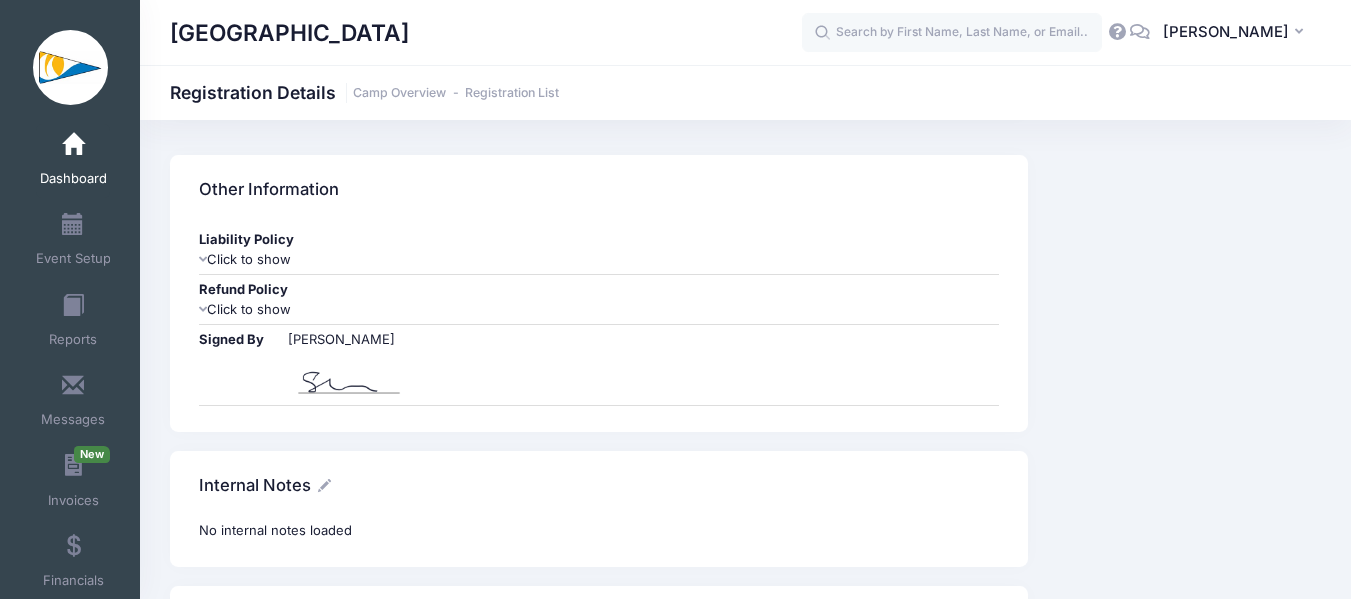 scroll, scrollTop: 2000, scrollLeft: 0, axis: vertical 